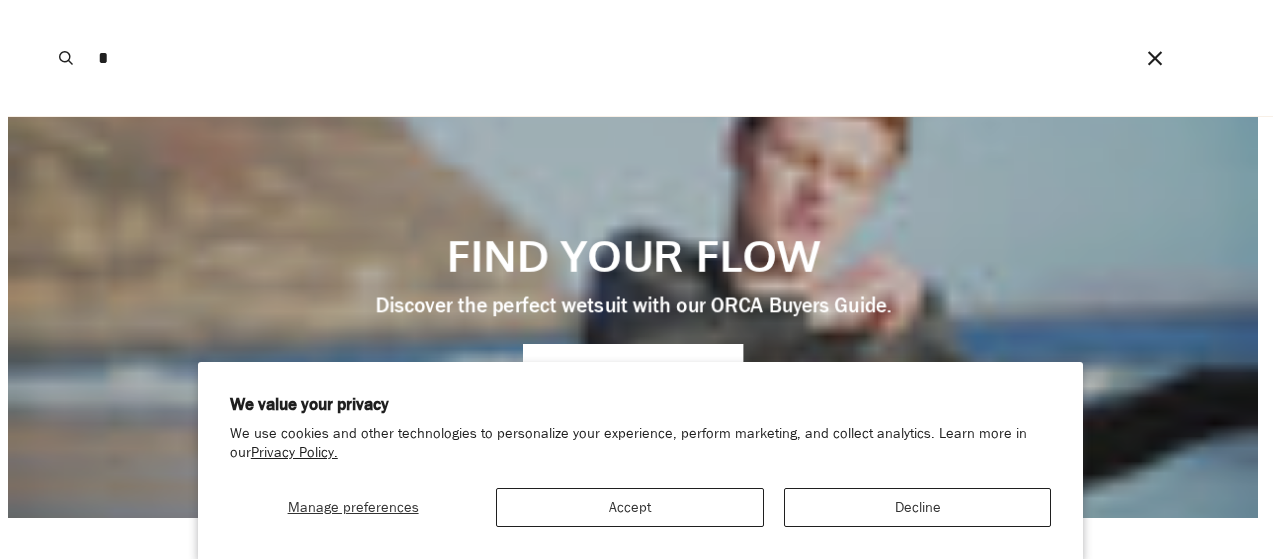 scroll, scrollTop: 0, scrollLeft: 0, axis: both 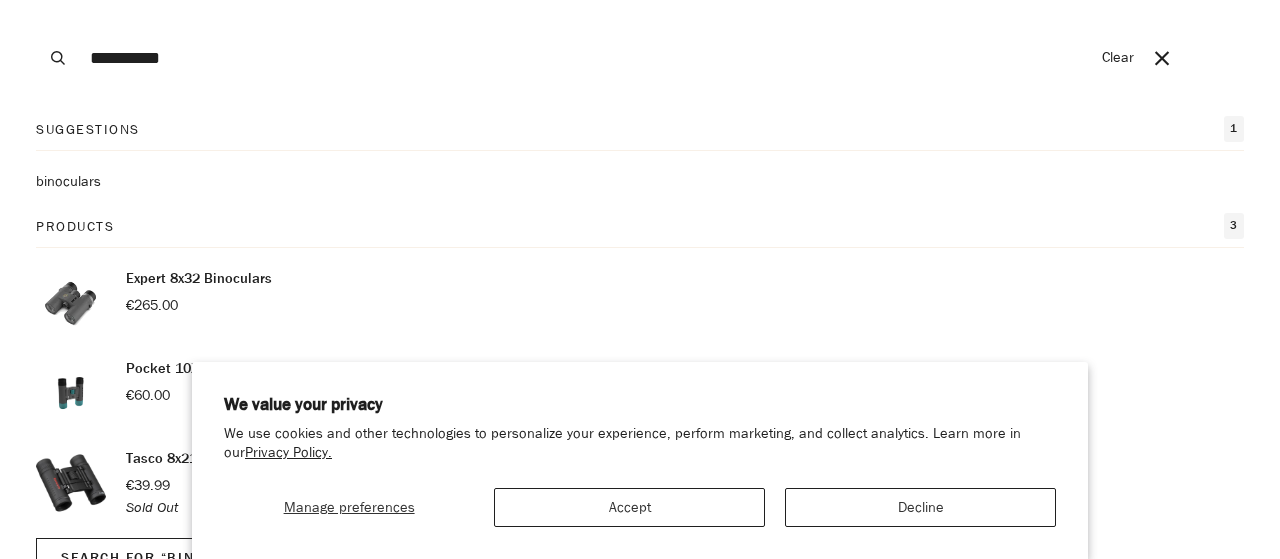 type on "**********" 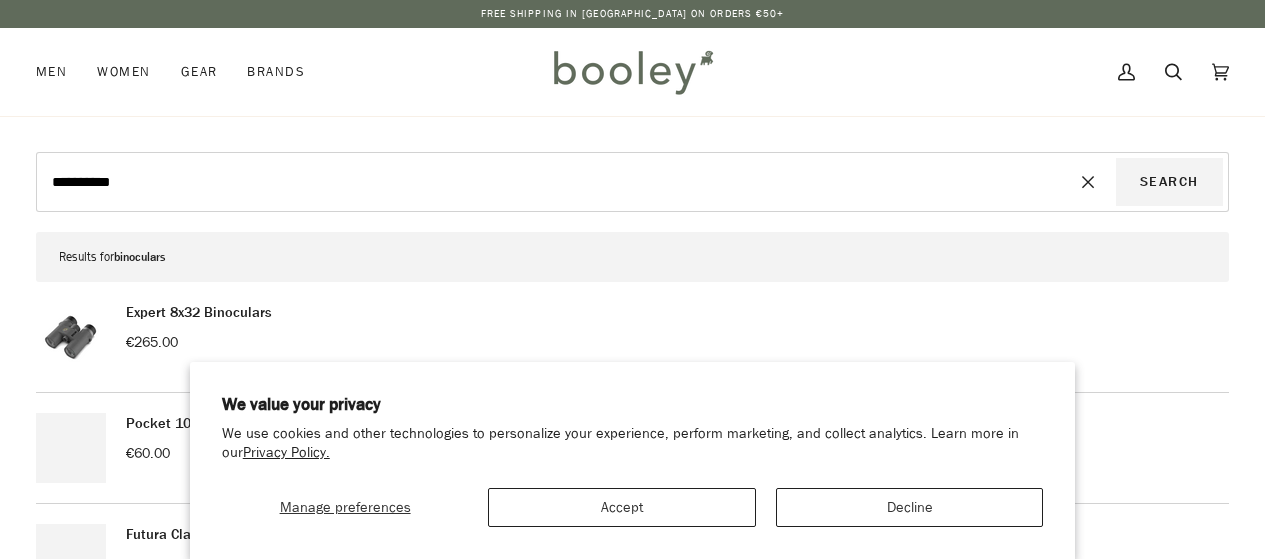 scroll, scrollTop: 0, scrollLeft: 0, axis: both 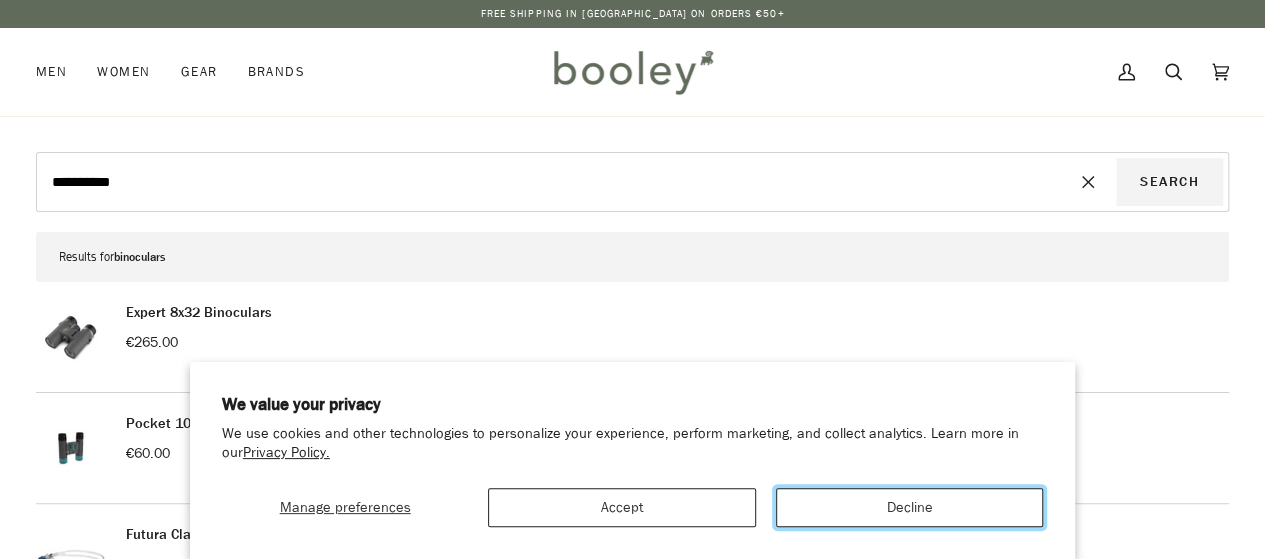 click on "Decline" at bounding box center [909, 507] 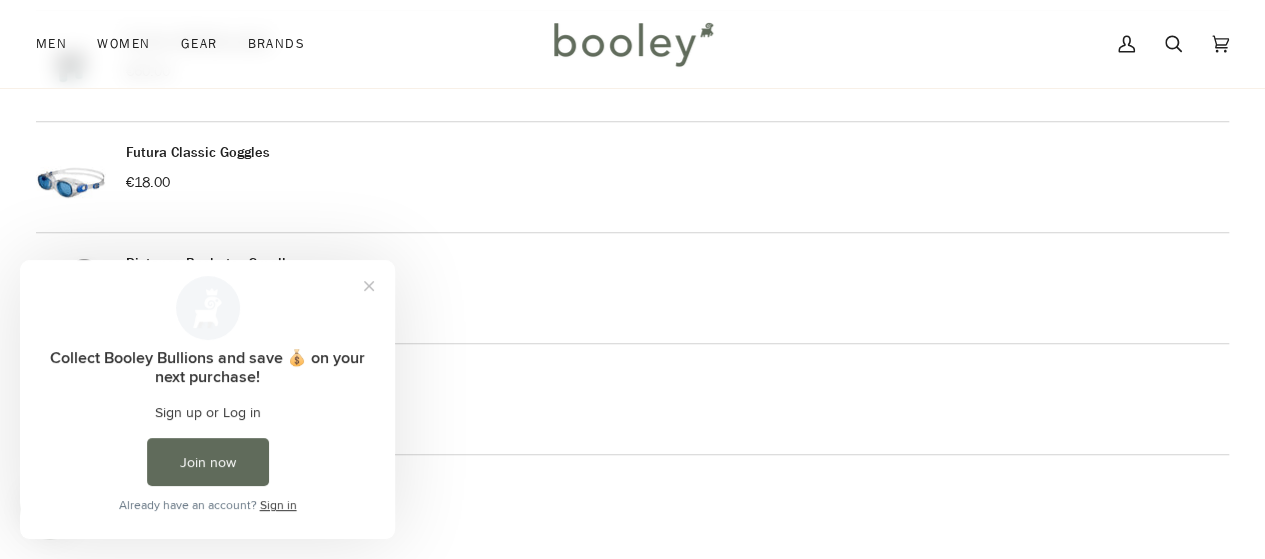 scroll, scrollTop: 0, scrollLeft: 0, axis: both 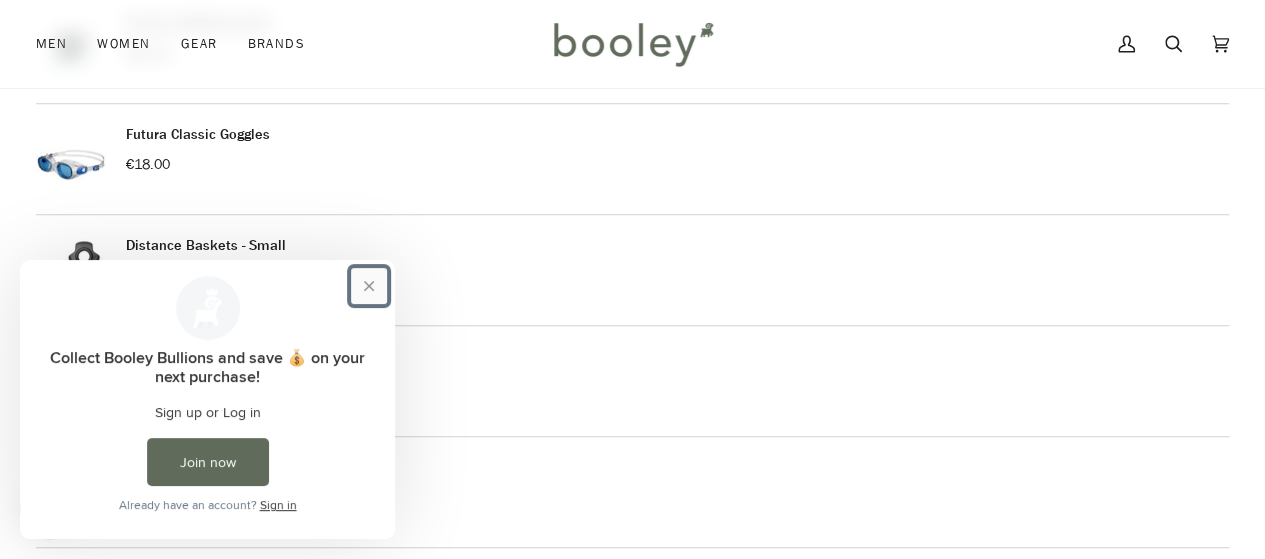 click at bounding box center [369, 286] 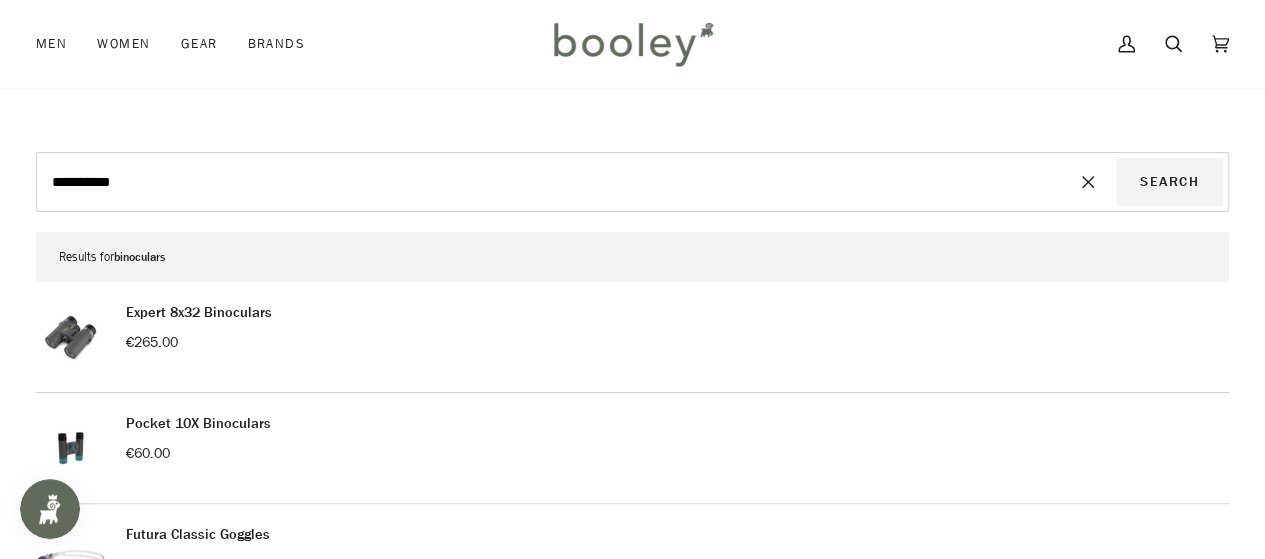 scroll, scrollTop: 100, scrollLeft: 0, axis: vertical 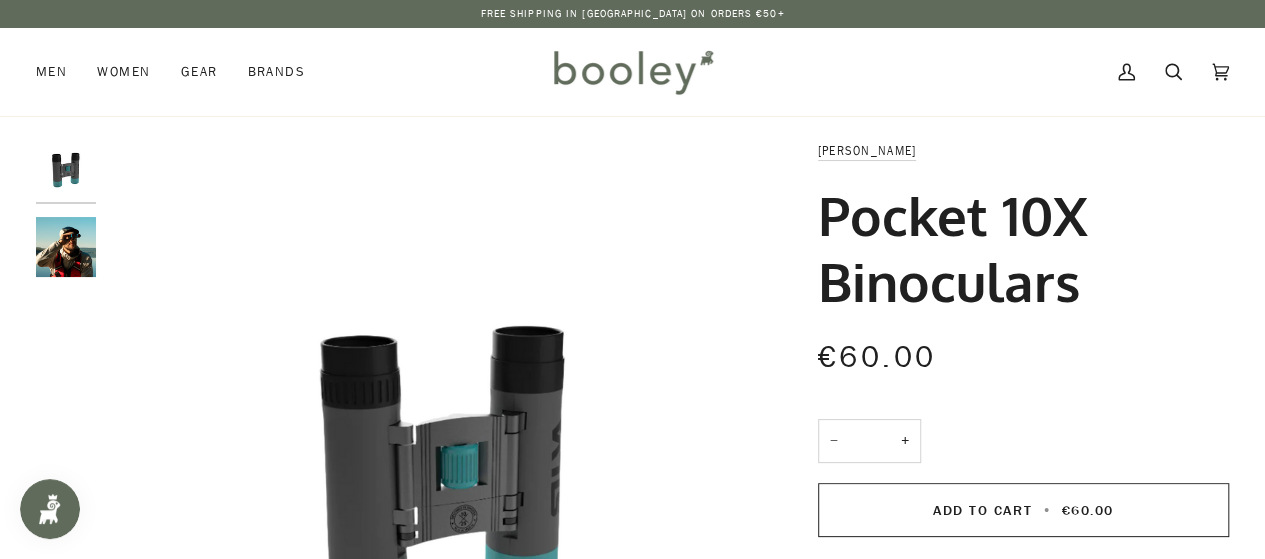click at bounding box center (66, 170) 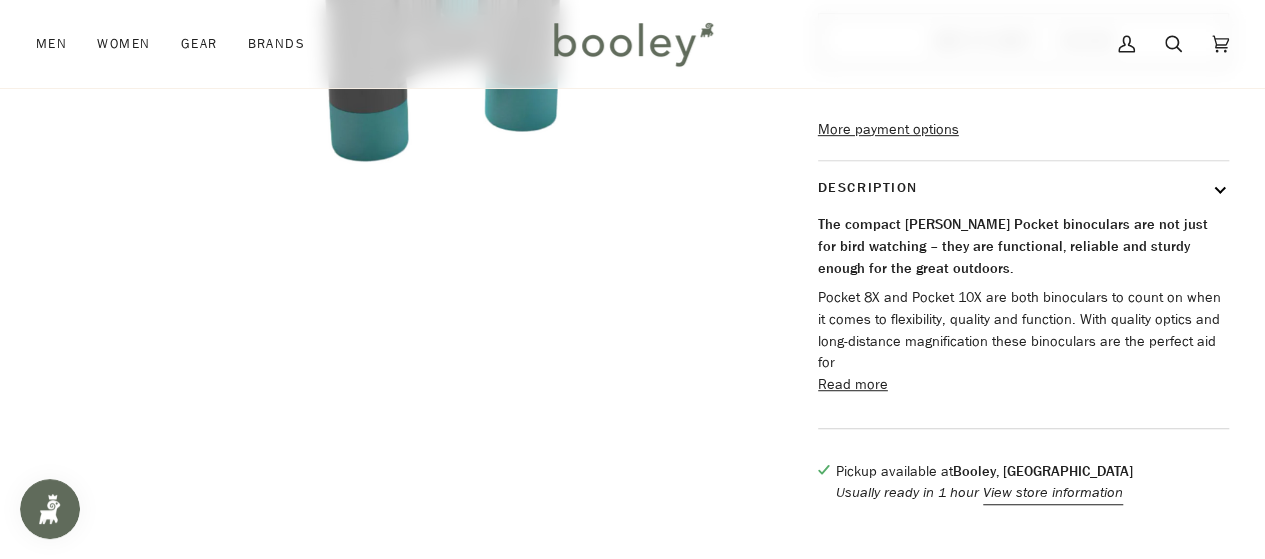 scroll, scrollTop: 500, scrollLeft: 0, axis: vertical 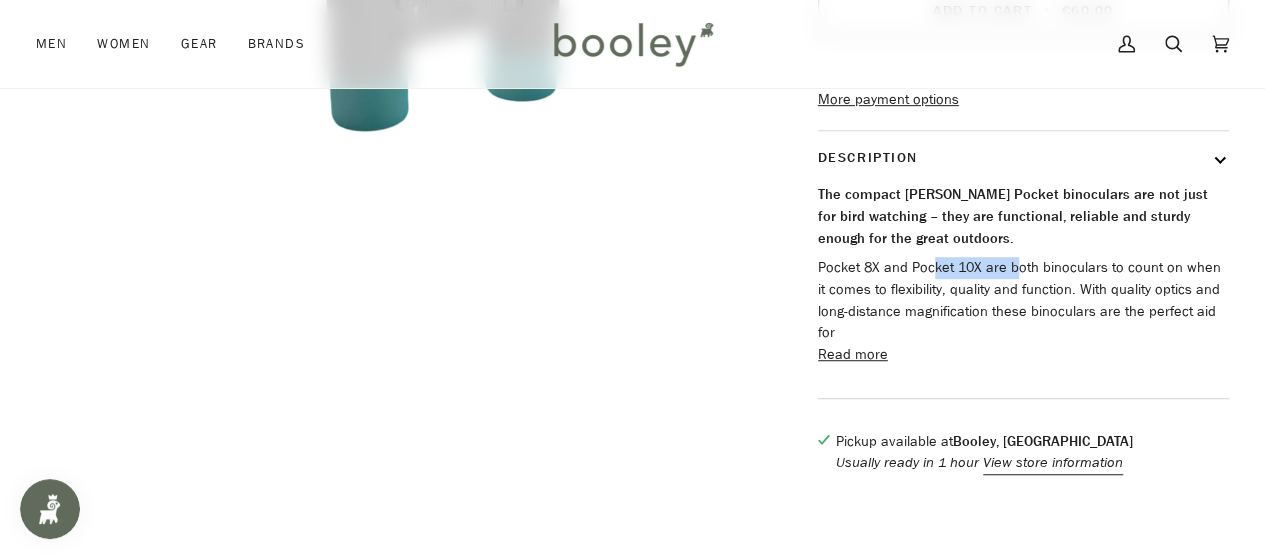 drag, startPoint x: 931, startPoint y: 309, endPoint x: 1010, endPoint y: 306, distance: 79.05694 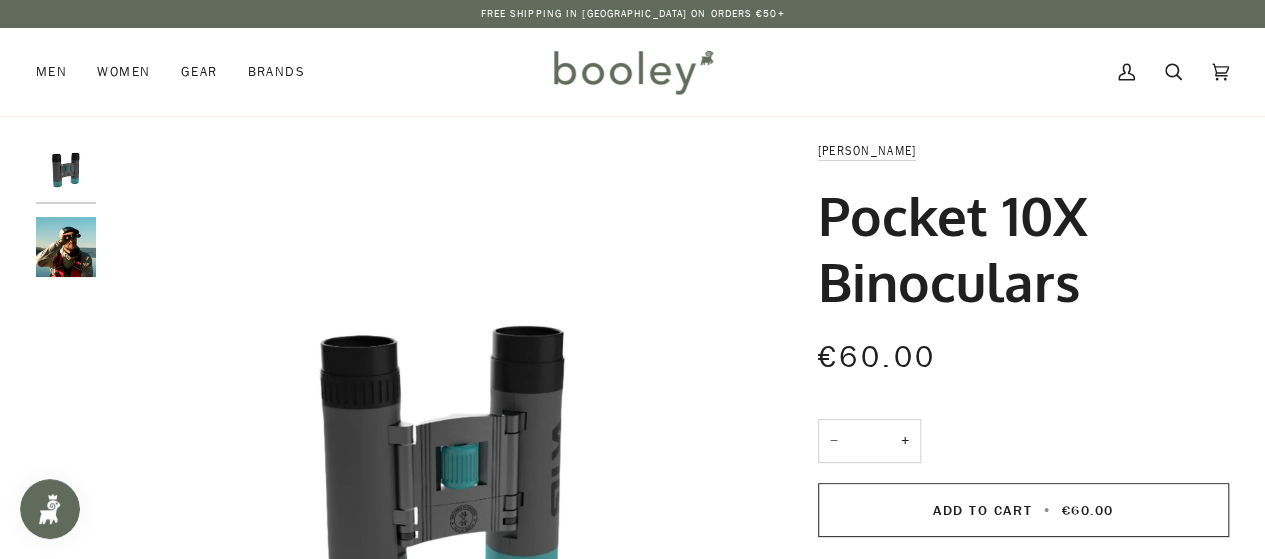 scroll, scrollTop: 0, scrollLeft: 0, axis: both 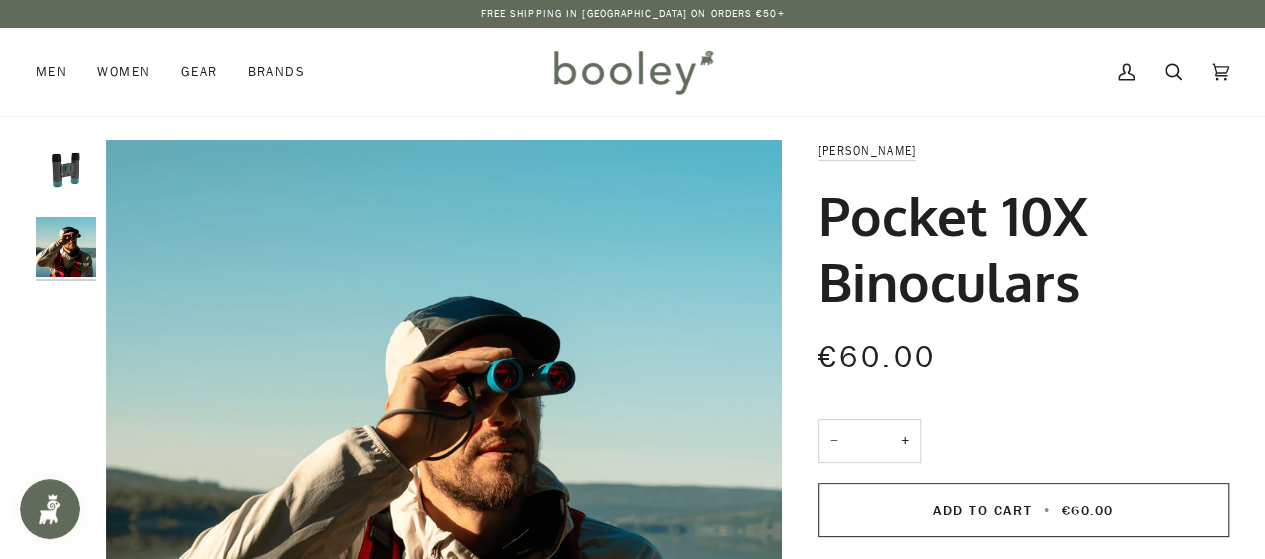 click at bounding box center (66, 170) 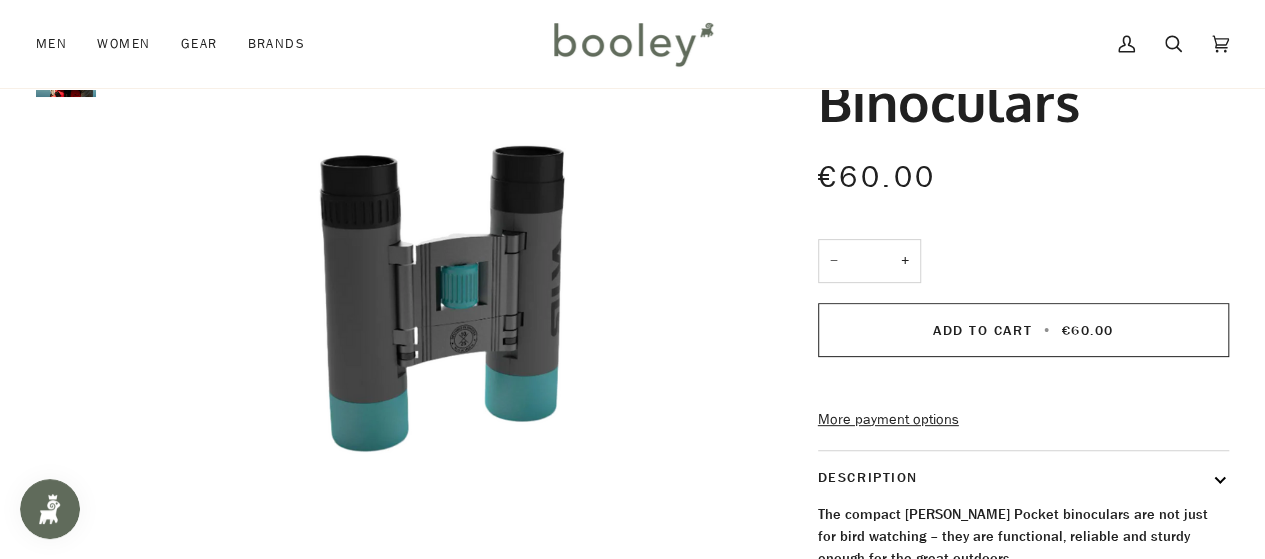 scroll, scrollTop: 200, scrollLeft: 0, axis: vertical 